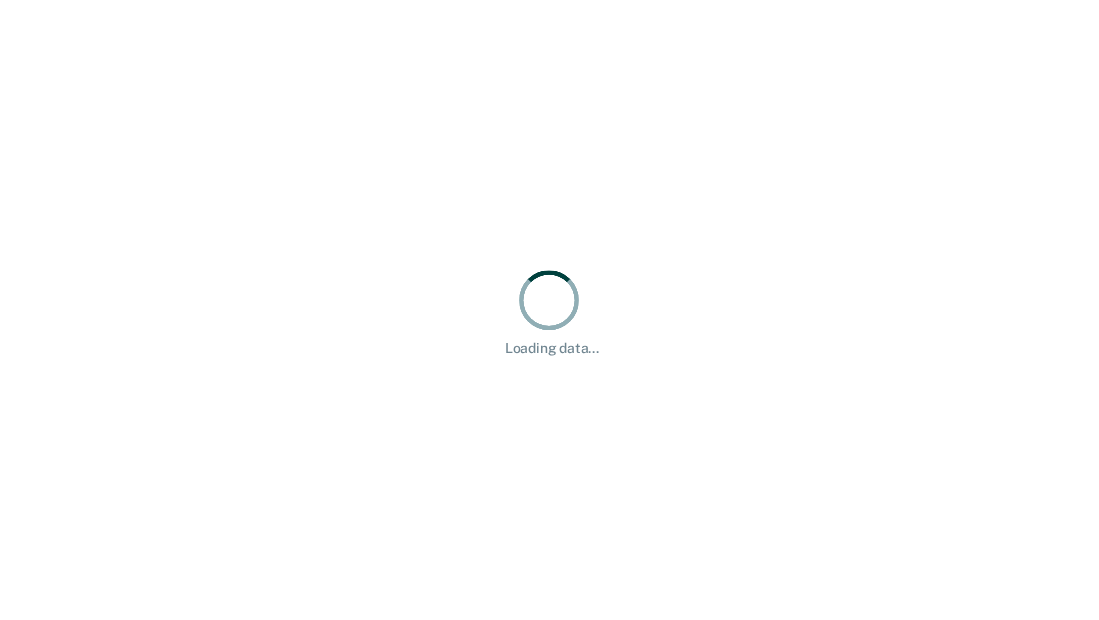 scroll, scrollTop: 0, scrollLeft: 0, axis: both 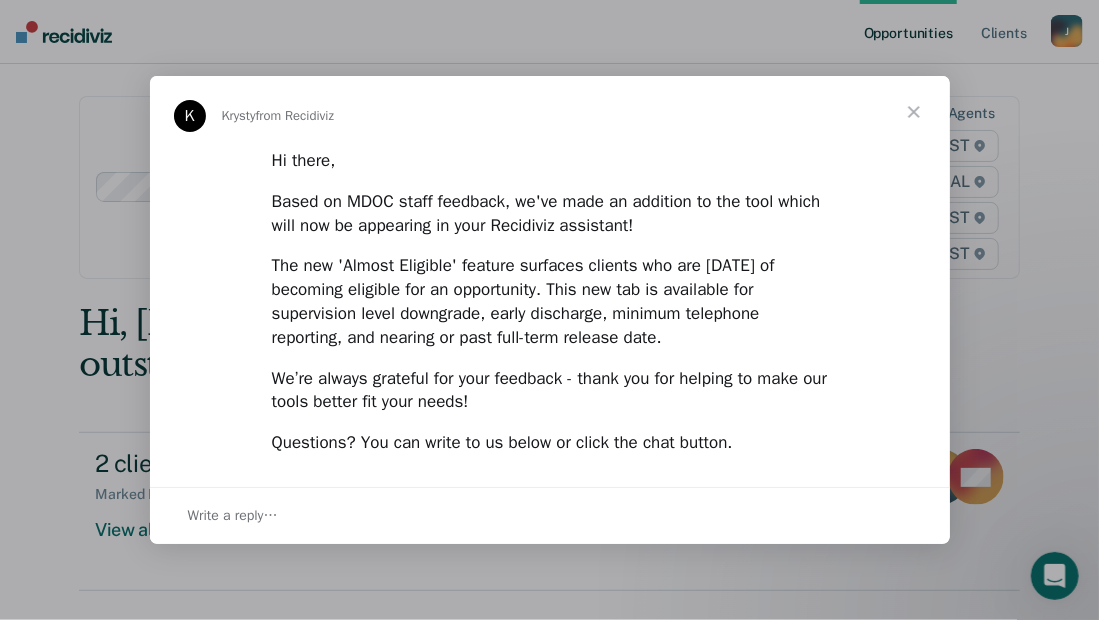 click at bounding box center [914, 112] 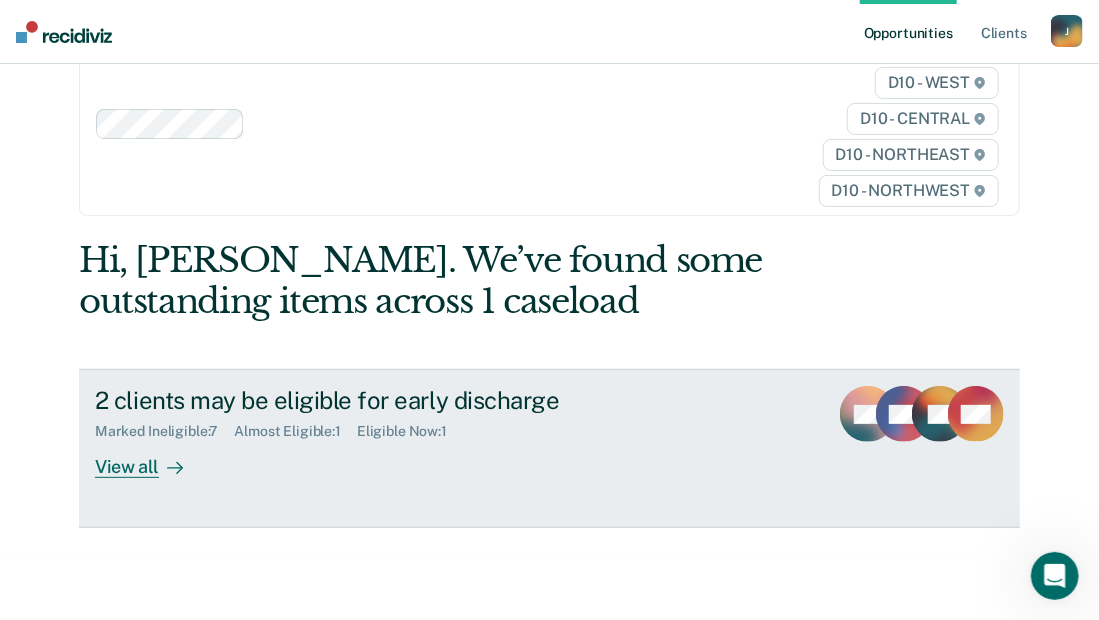 scroll, scrollTop: 66, scrollLeft: 0, axis: vertical 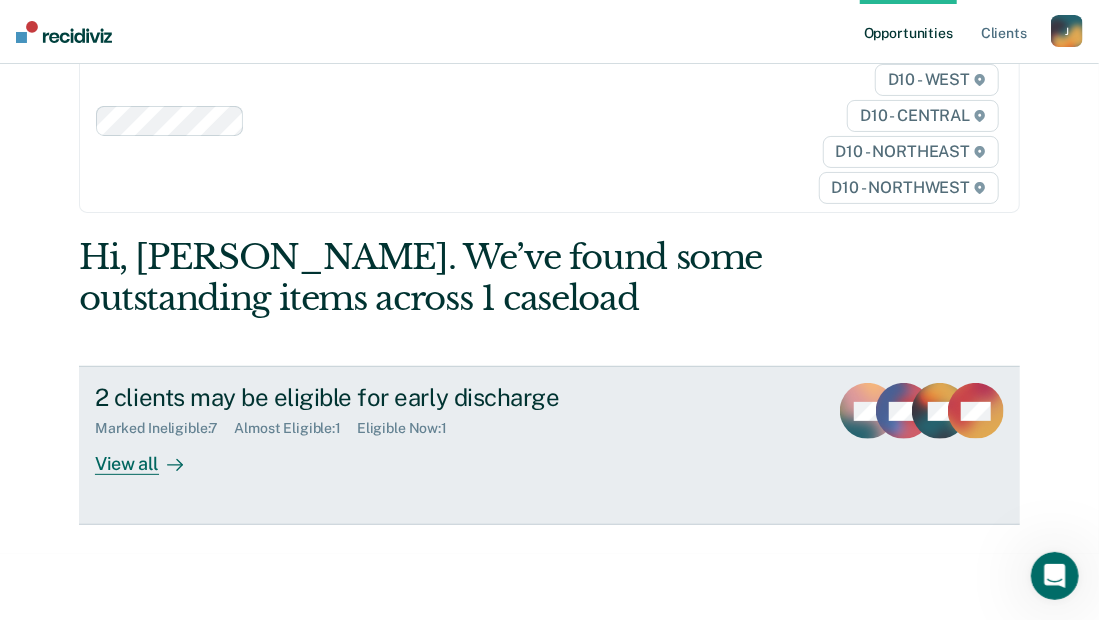 click on "View all" at bounding box center [151, 456] 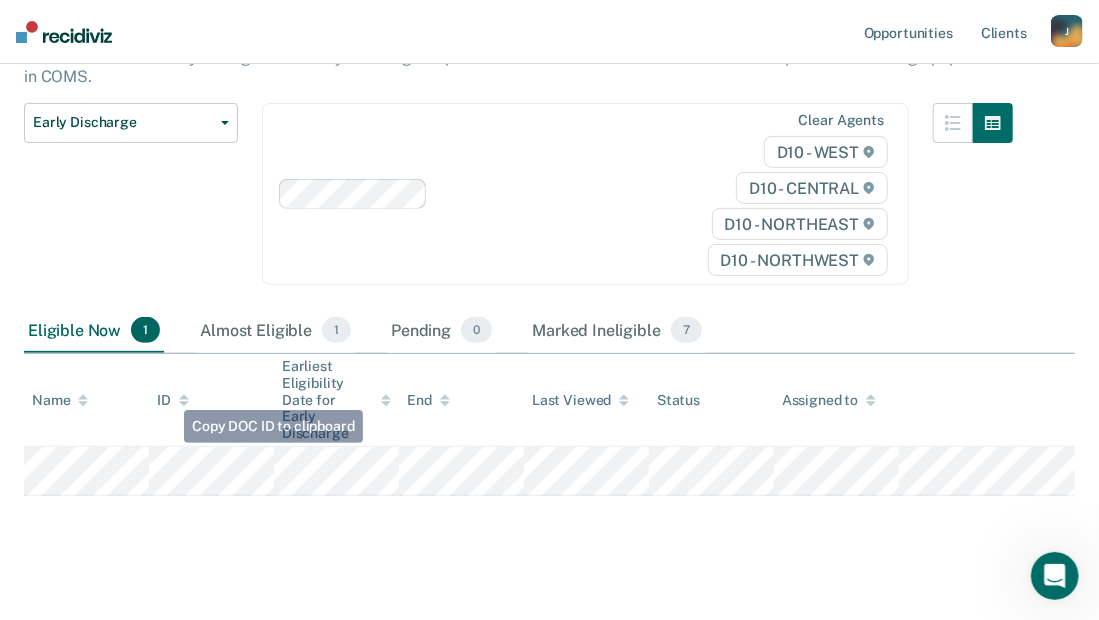 scroll, scrollTop: 205, scrollLeft: 0, axis: vertical 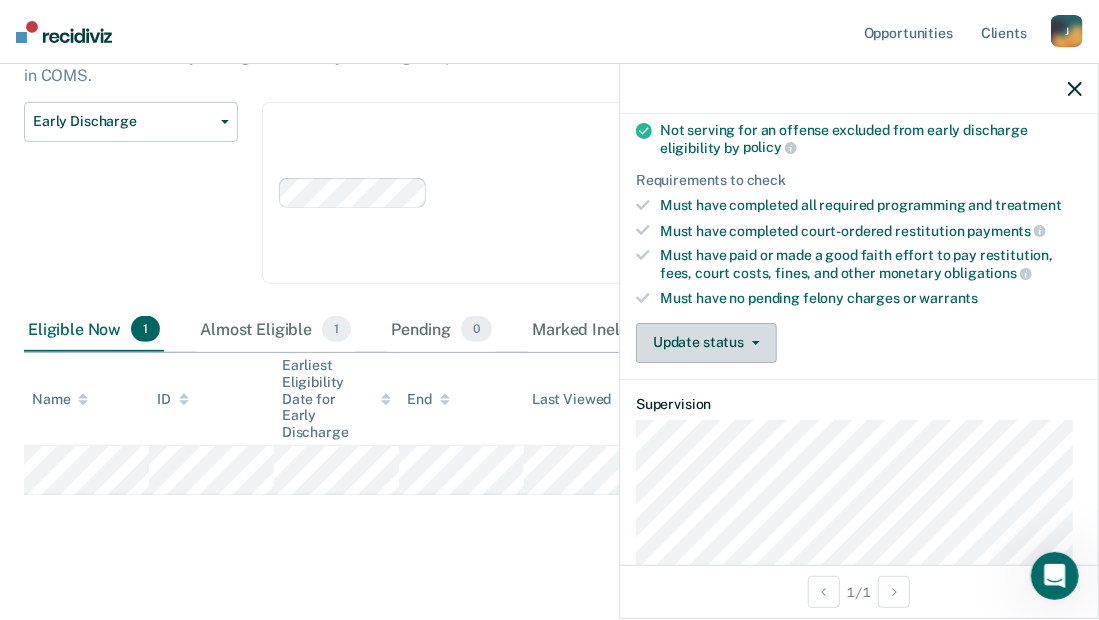click on "Update status" at bounding box center (706, 343) 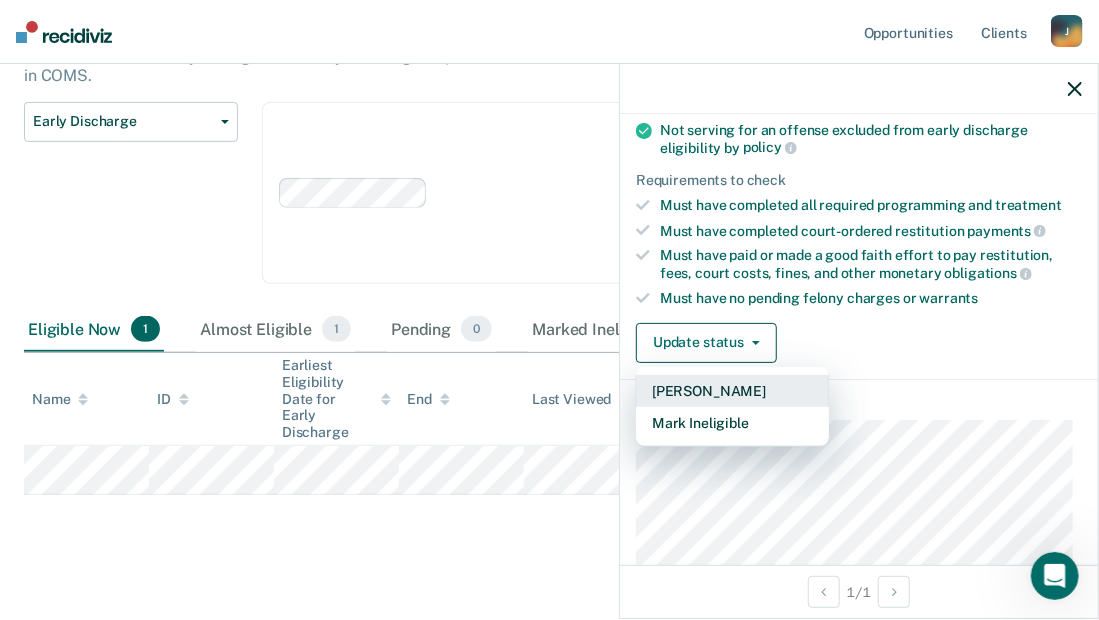 click on "[PERSON_NAME]" at bounding box center (732, 391) 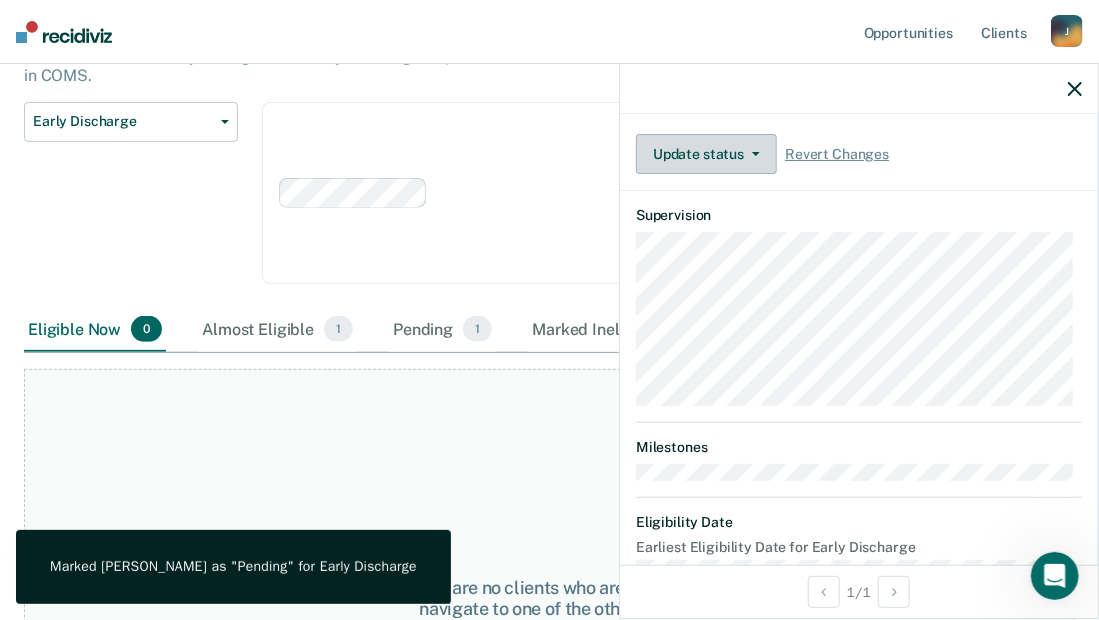 scroll, scrollTop: 594, scrollLeft: 0, axis: vertical 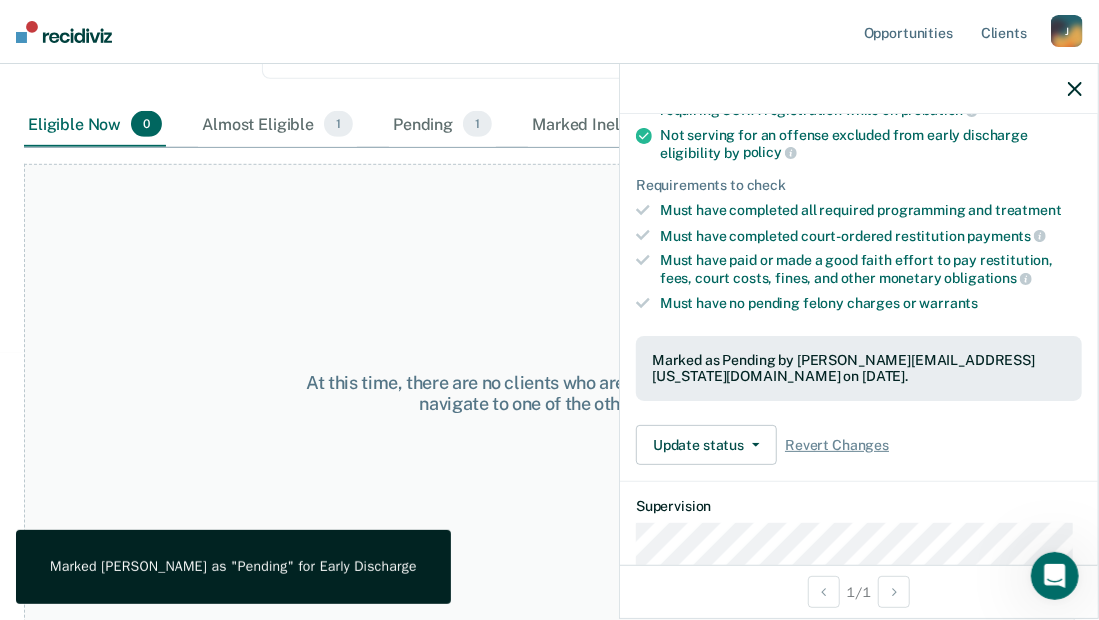 click 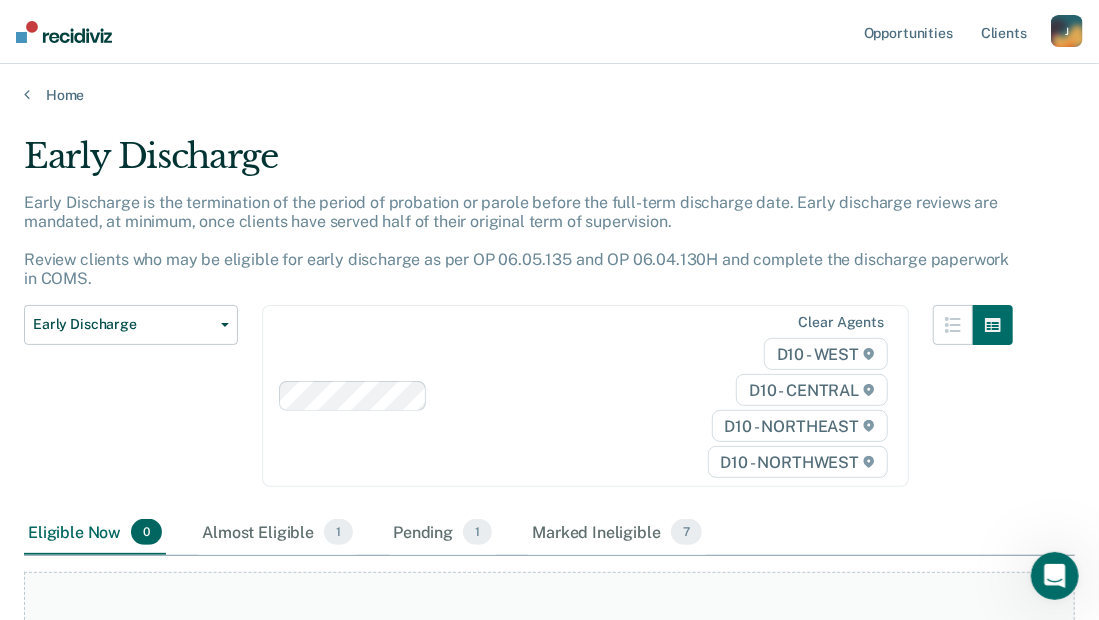 scroll, scrollTop: 0, scrollLeft: 0, axis: both 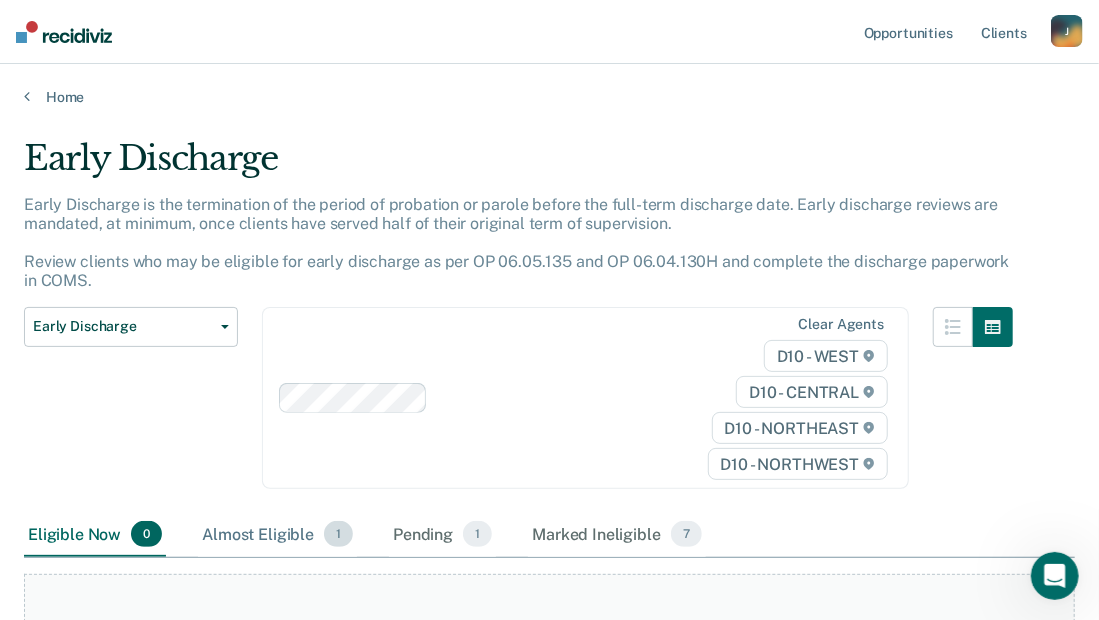 click on "Almost Eligible 1" at bounding box center (277, 535) 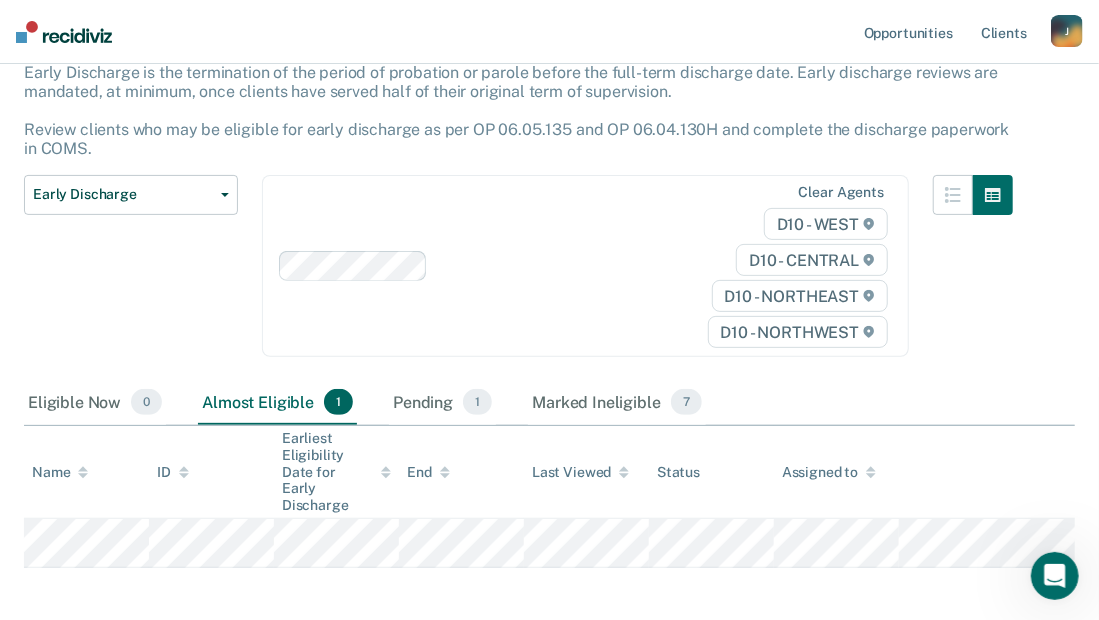 scroll, scrollTop: 133, scrollLeft: 0, axis: vertical 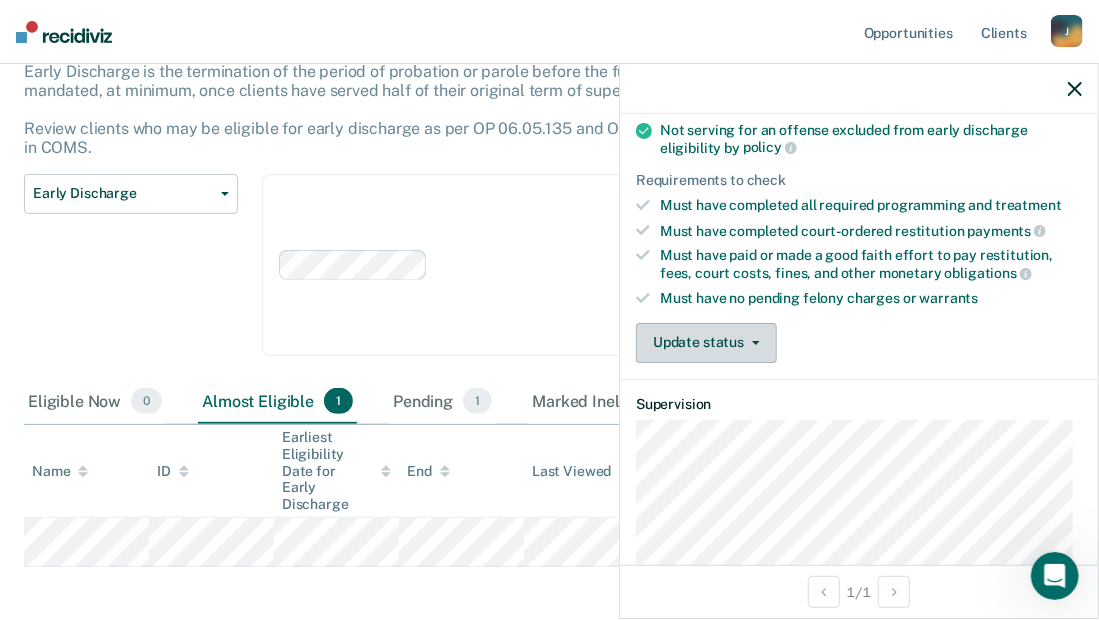 click on "Update status" at bounding box center (706, 343) 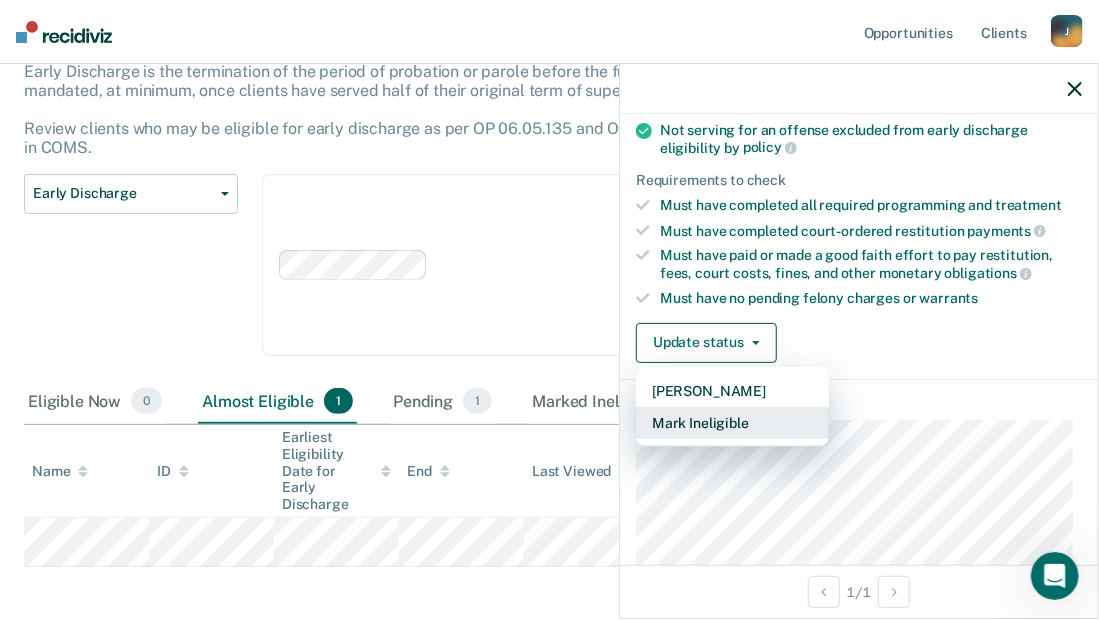 click on "Mark Ineligible" at bounding box center (732, 423) 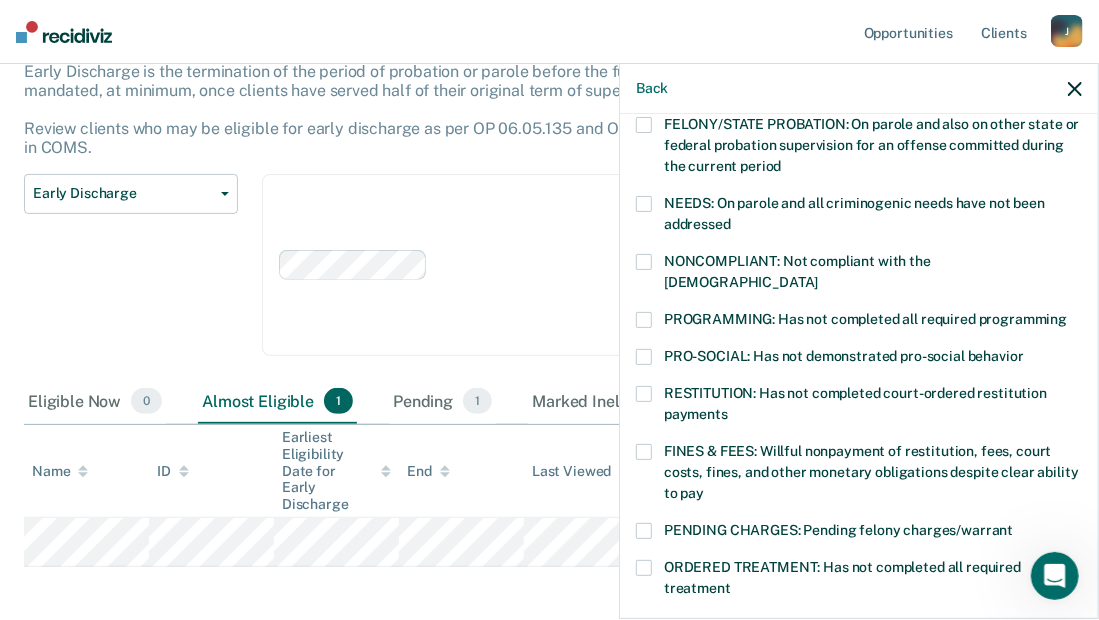 click at bounding box center (644, 320) 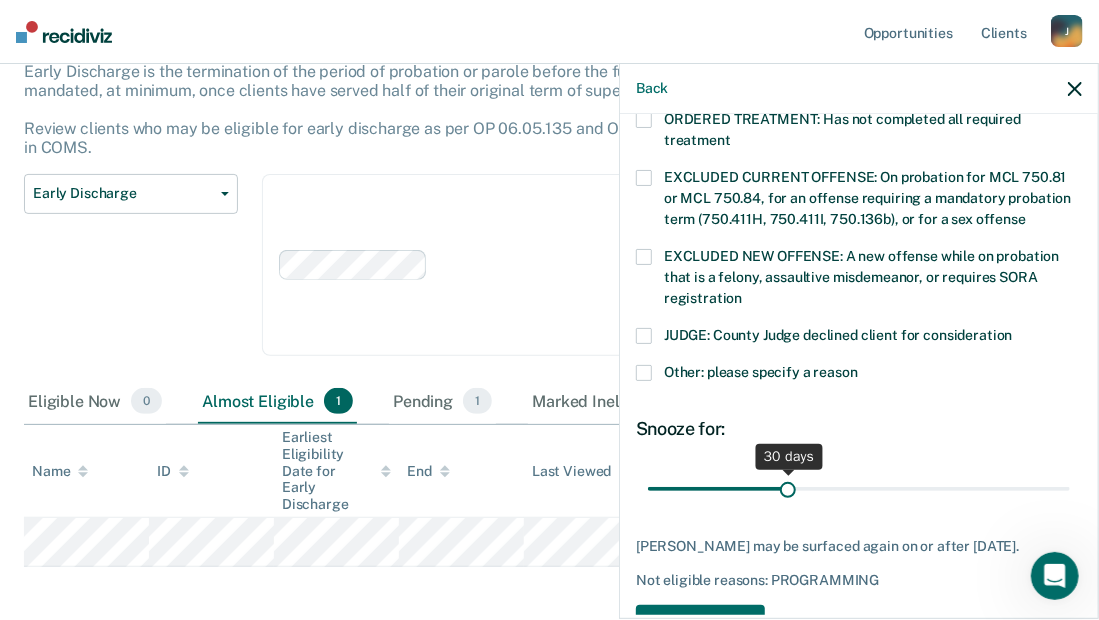 scroll, scrollTop: 756, scrollLeft: 0, axis: vertical 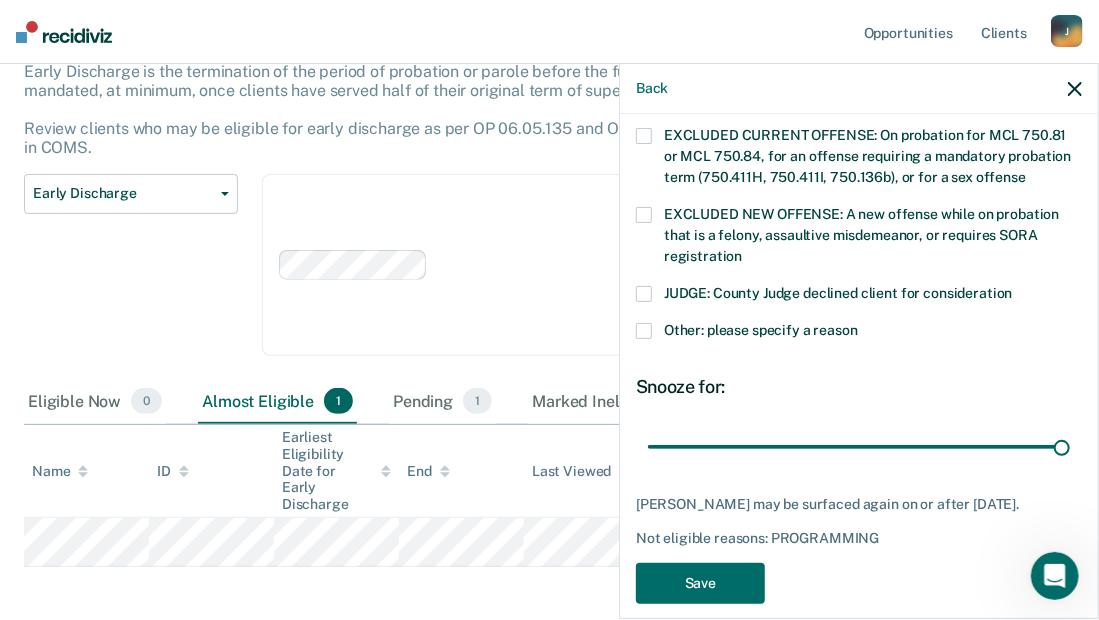drag, startPoint x: 786, startPoint y: 425, endPoint x: 1074, endPoint y: 409, distance: 288.4441 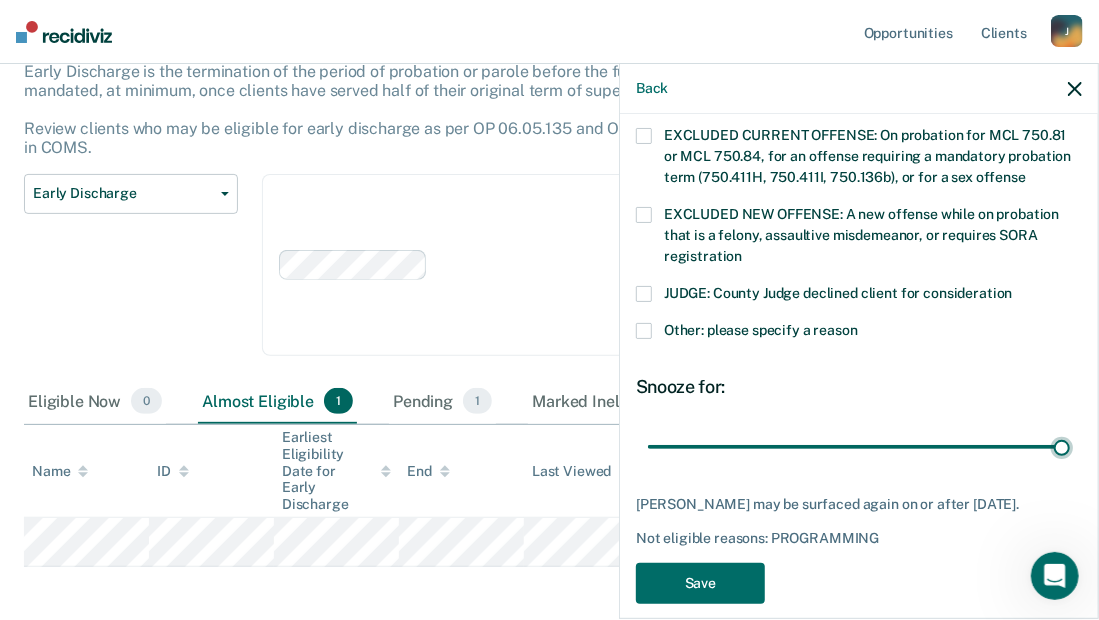 type on "90" 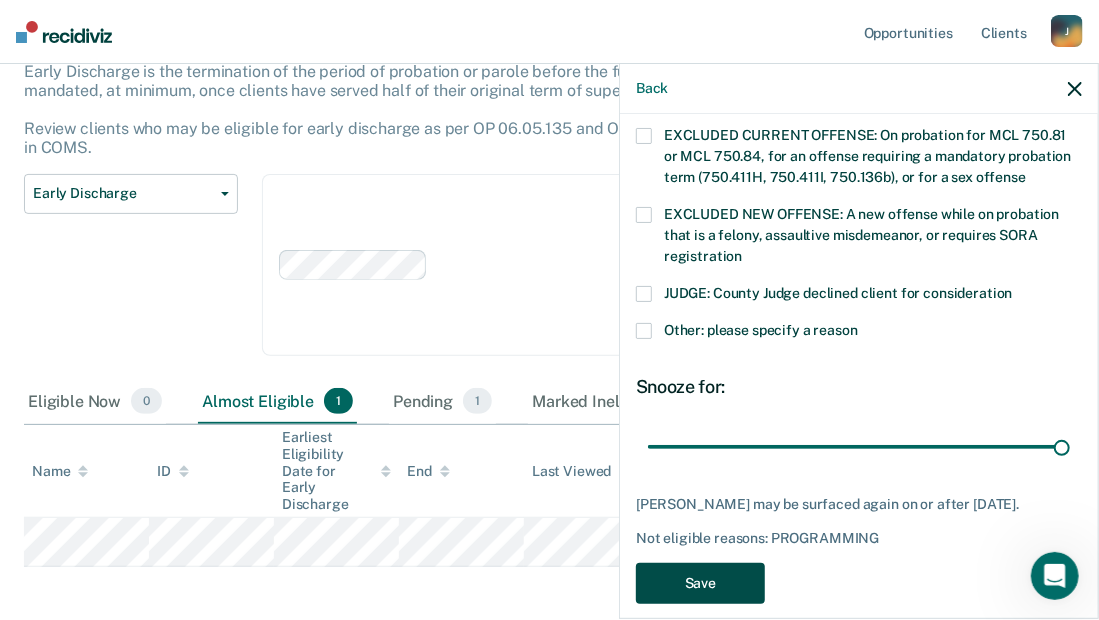 click on "Save" at bounding box center (700, 583) 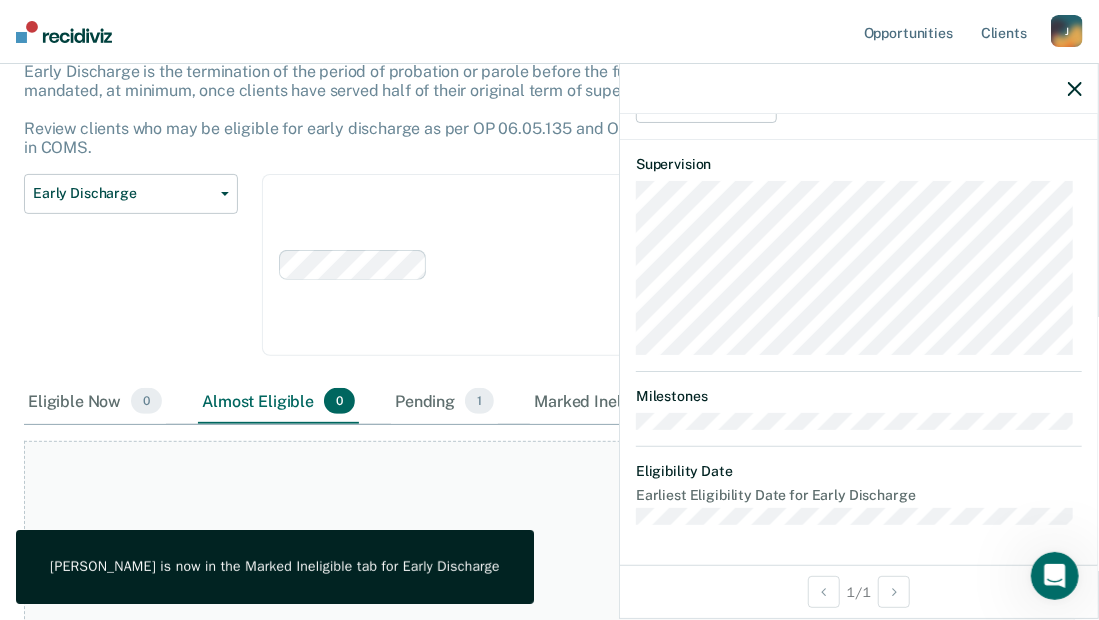 scroll, scrollTop: 644, scrollLeft: 0, axis: vertical 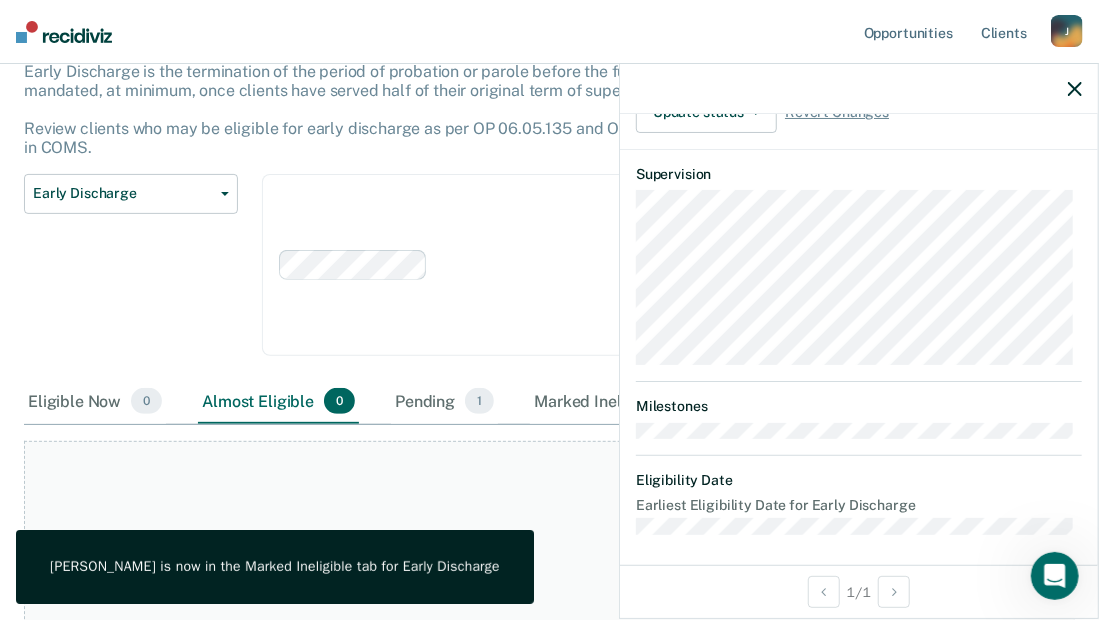 click 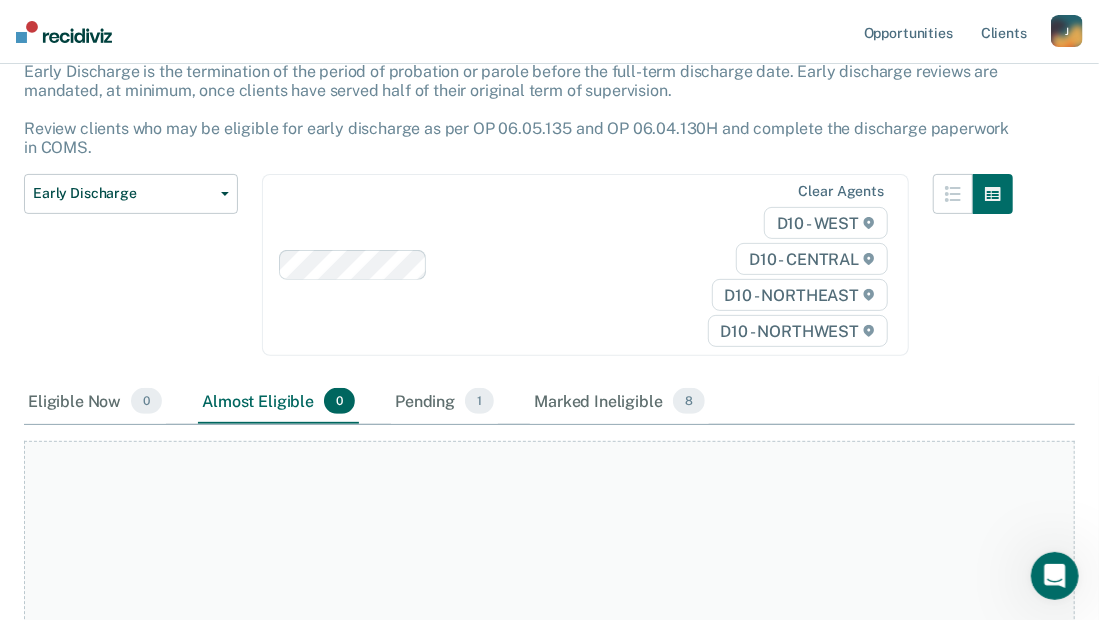 scroll, scrollTop: 169, scrollLeft: 0, axis: vertical 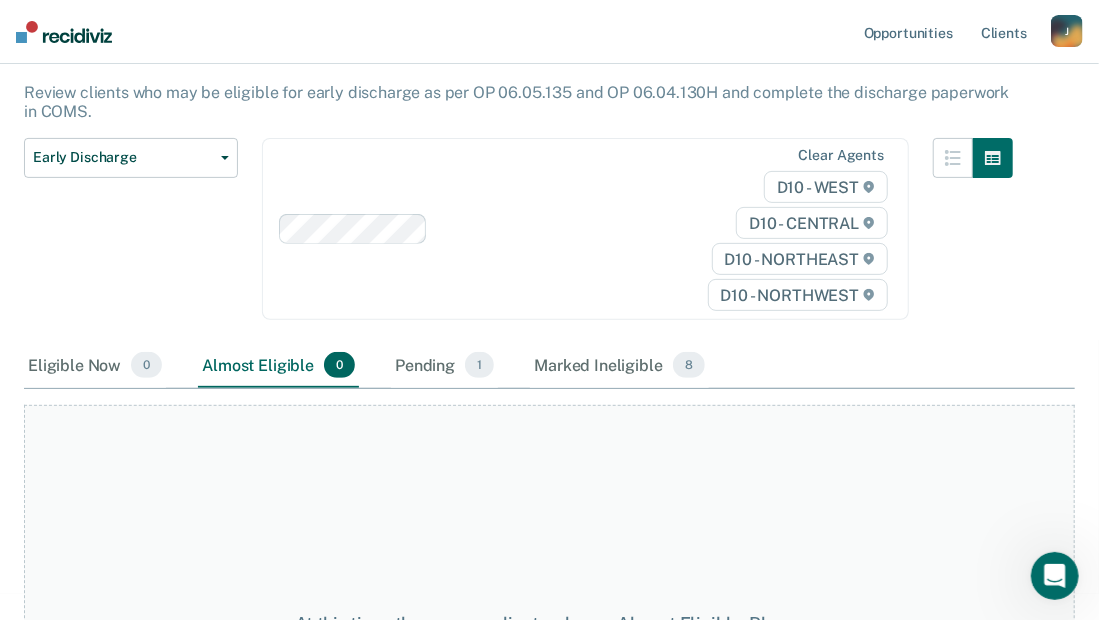 click on "Clear   agents D10 - WEST   D10 - CENTRAL   D10 - NORTHEAST   D10 - NORTHWEST" at bounding box center [585, 229] 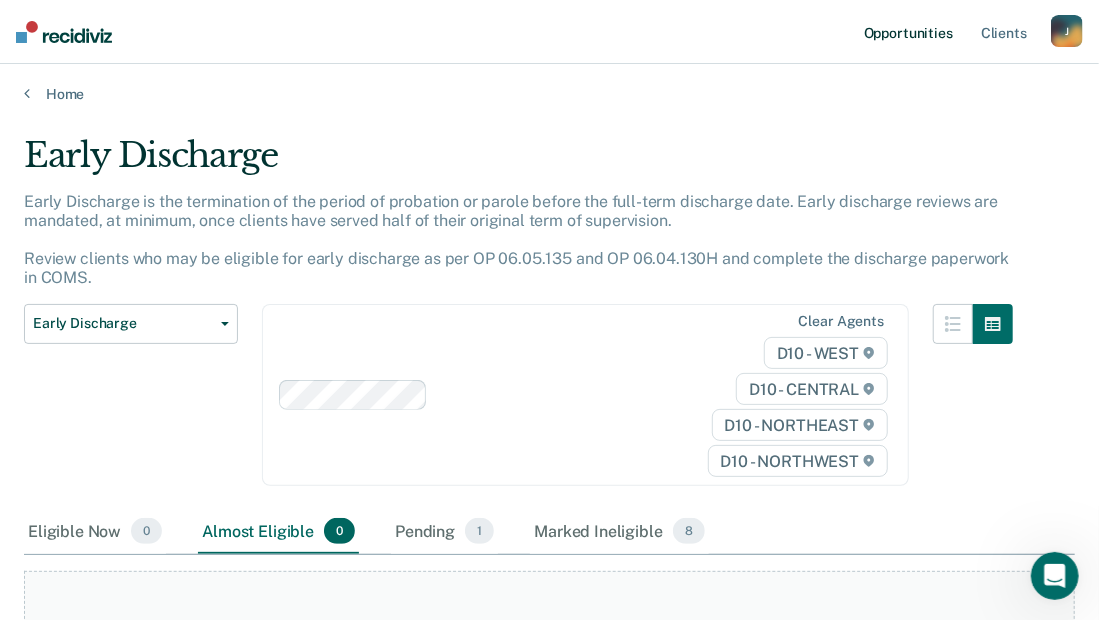 scroll, scrollTop: 0, scrollLeft: 0, axis: both 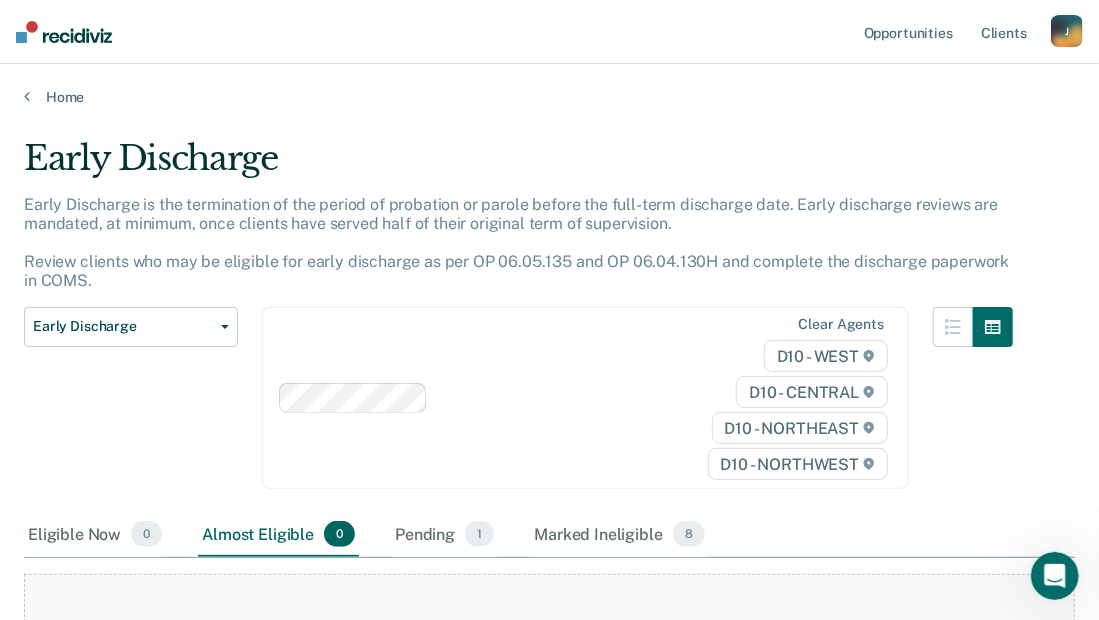 drag, startPoint x: 278, startPoint y: 143, endPoint x: 218, endPoint y: 138, distance: 60.207973 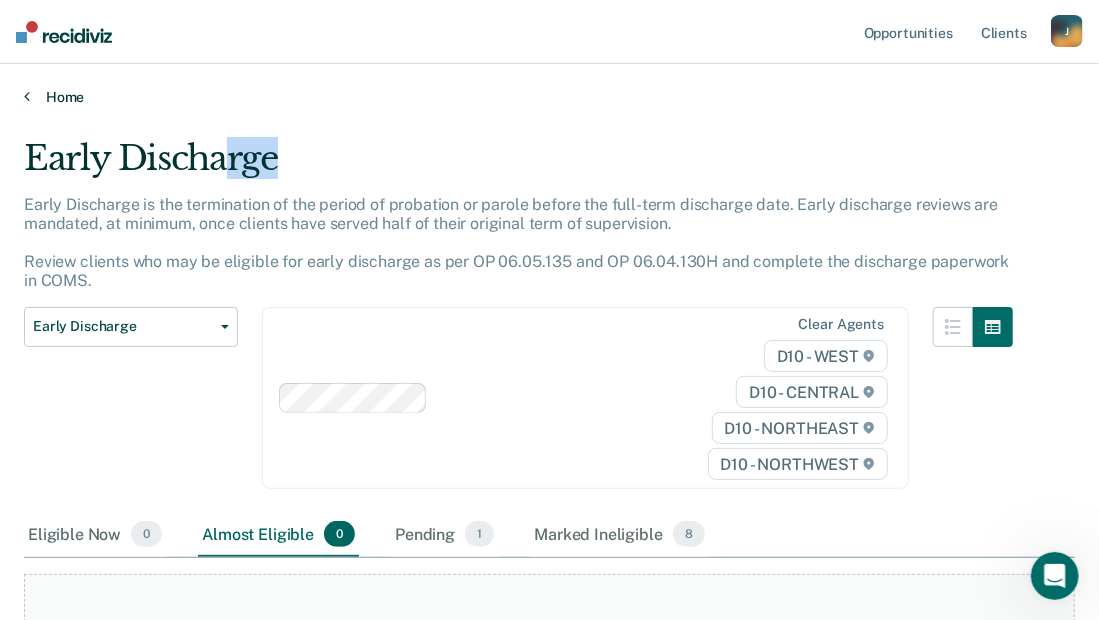 click on "Home" at bounding box center (549, 97) 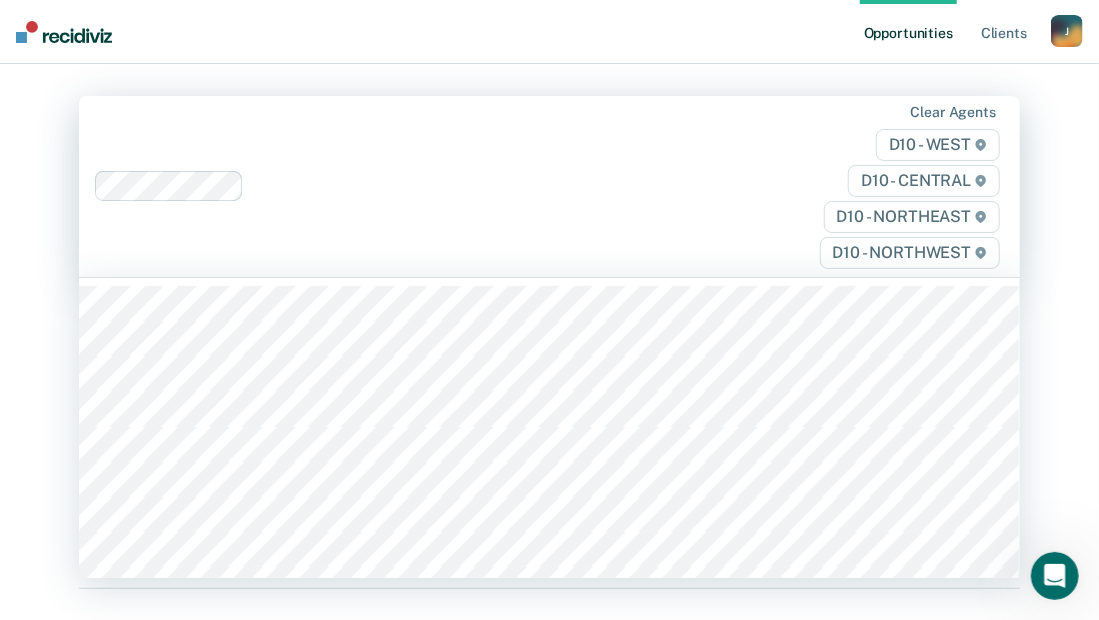 click on "Clear   agents D10 - WEST   D10 - CENTRAL   D10 - NORTHEAST   D10 - NORTHWEST" at bounding box center [549, 186] 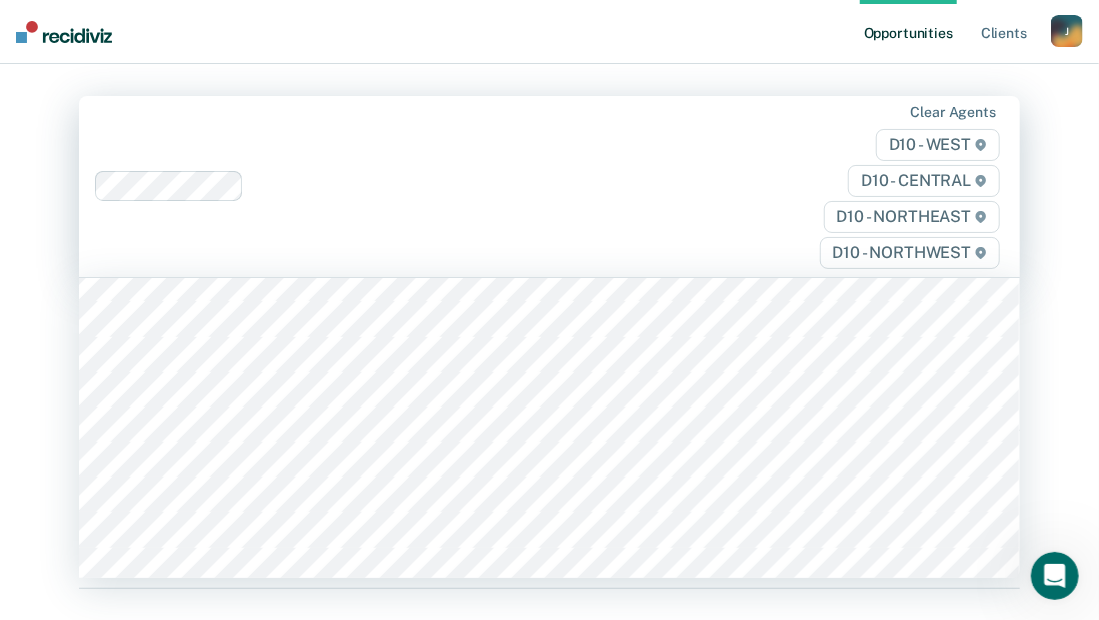 scroll, scrollTop: 666, scrollLeft: 0, axis: vertical 